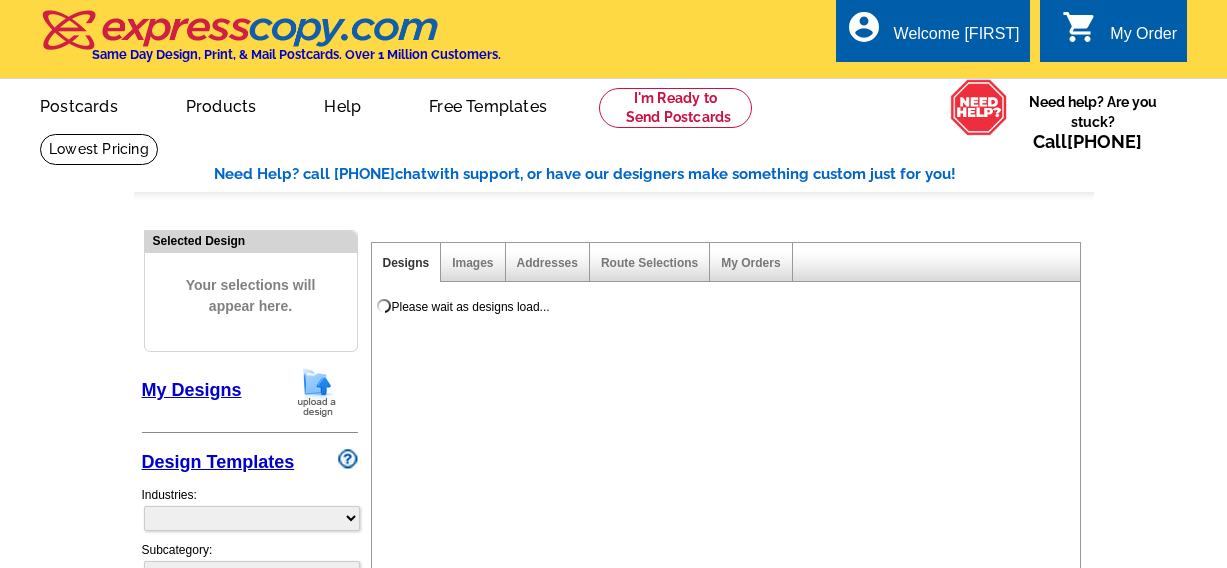 scroll, scrollTop: 0, scrollLeft: 0, axis: both 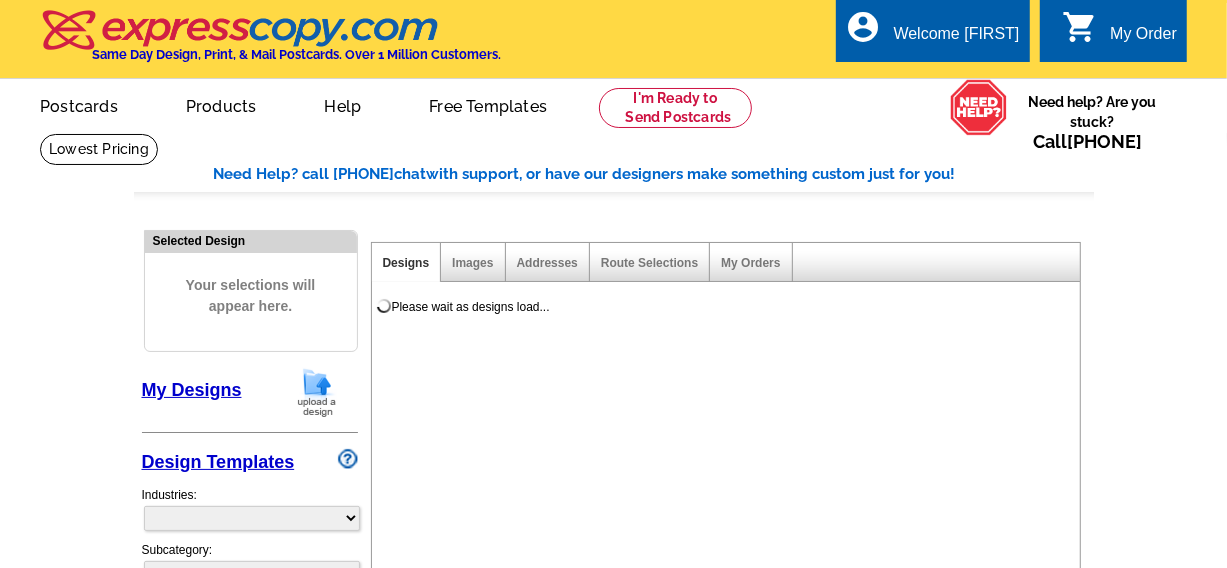 select on "785" 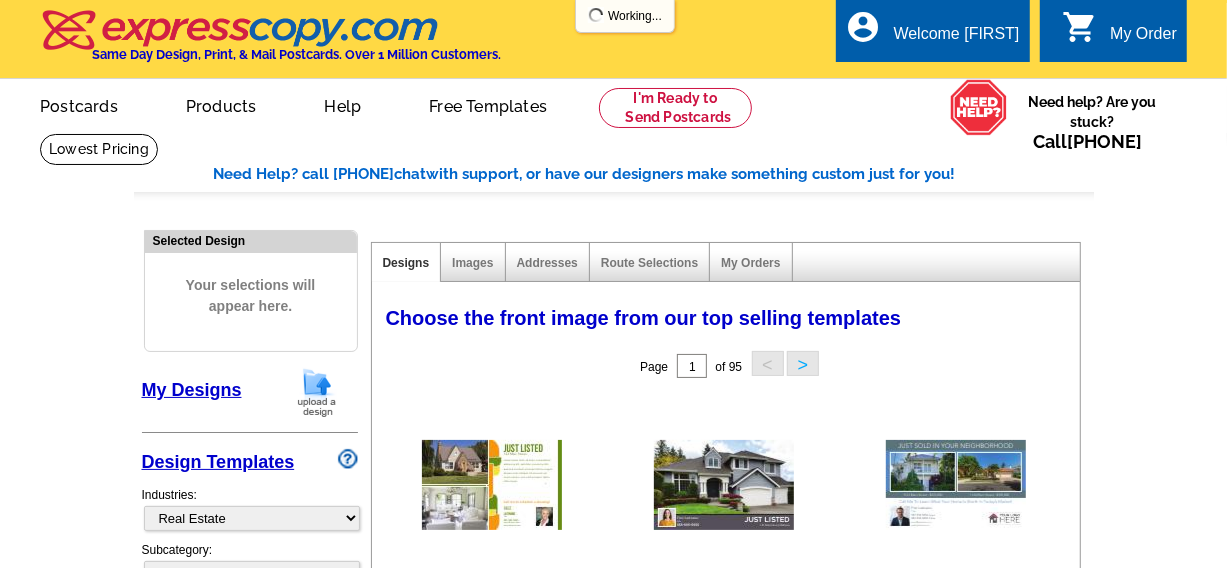 scroll, scrollTop: 0, scrollLeft: 0, axis: both 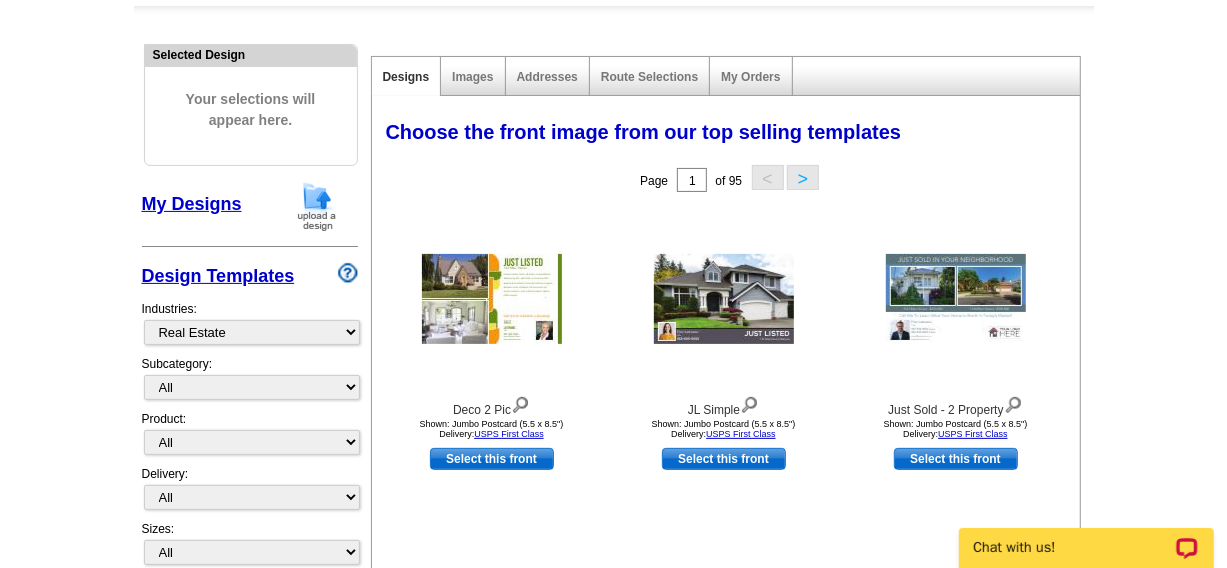 click at bounding box center (317, 206) 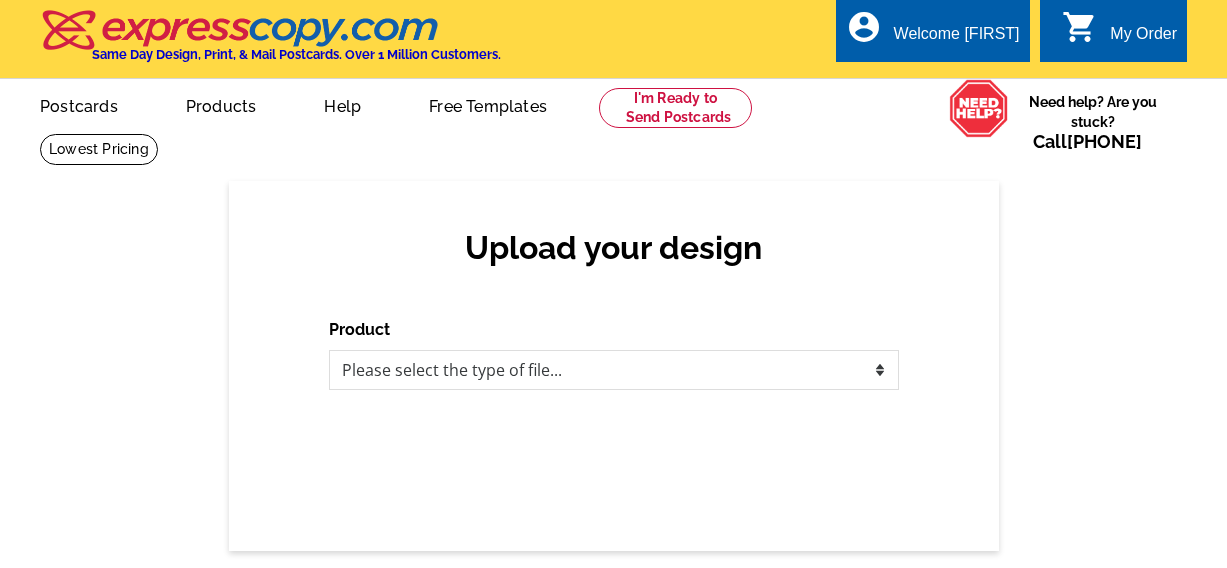 scroll, scrollTop: 0, scrollLeft: 0, axis: both 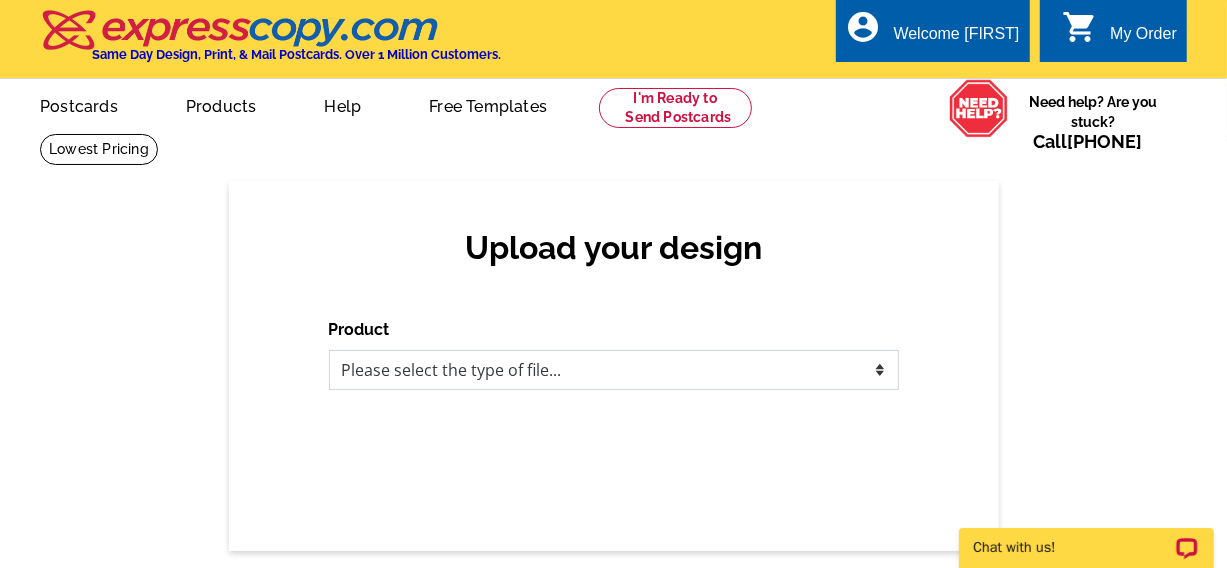 click on "Please select the type of file...
Postcards
Business Cards
Letters and flyers
Greeting Cards
Door Hangers" at bounding box center (614, 370) 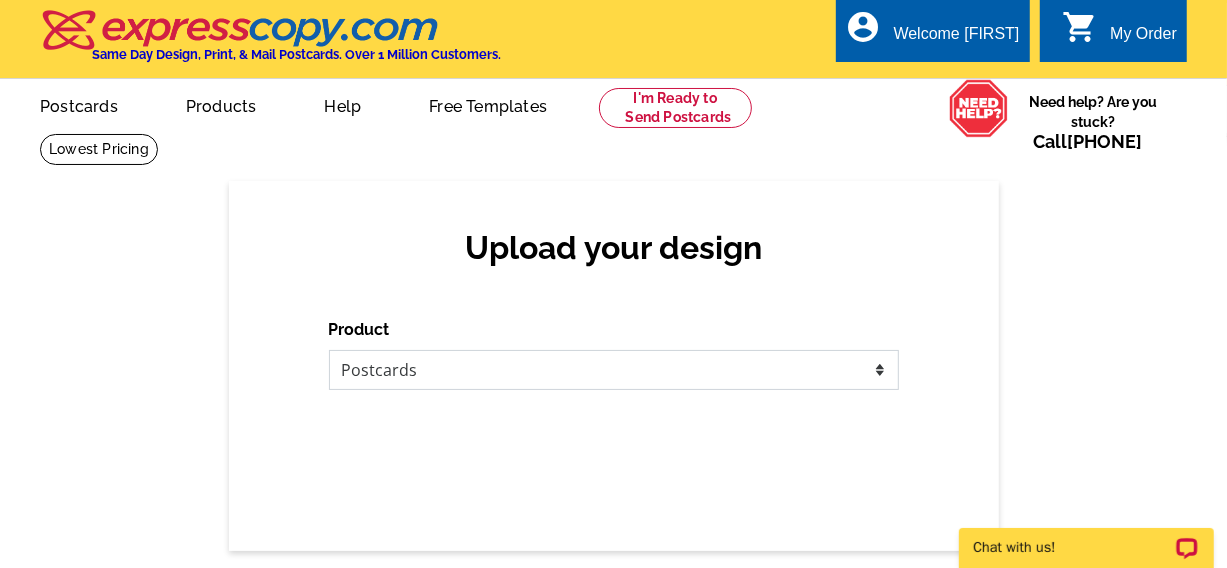 click on "Please select the type of file...
Postcards
Business Cards
Letters and flyers
Greeting Cards
Door Hangers" at bounding box center (614, 370) 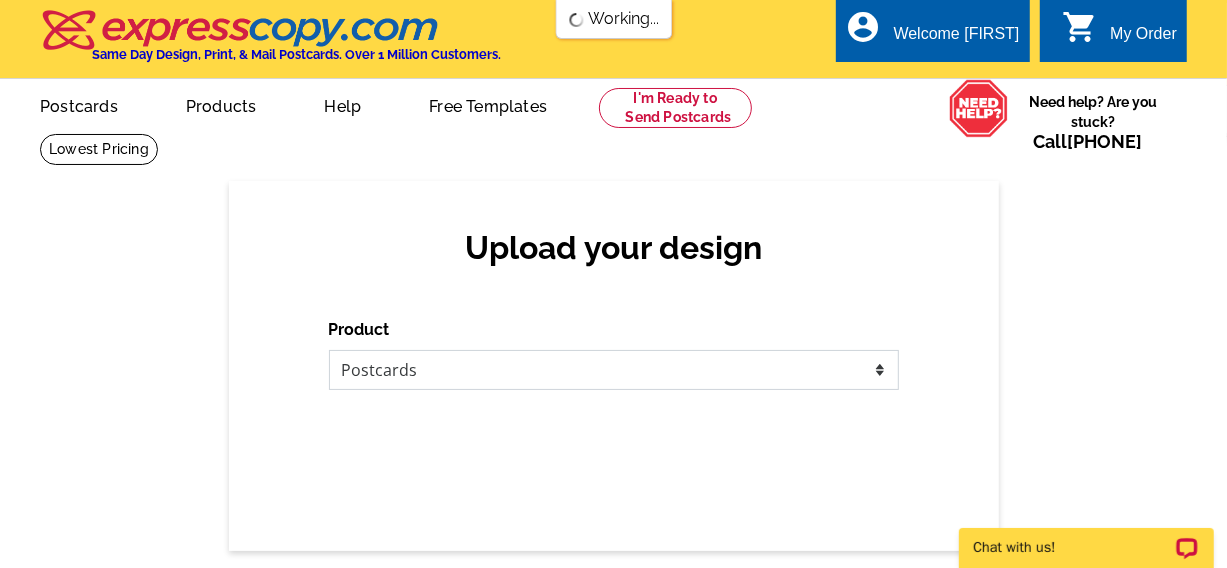 scroll, scrollTop: 0, scrollLeft: 0, axis: both 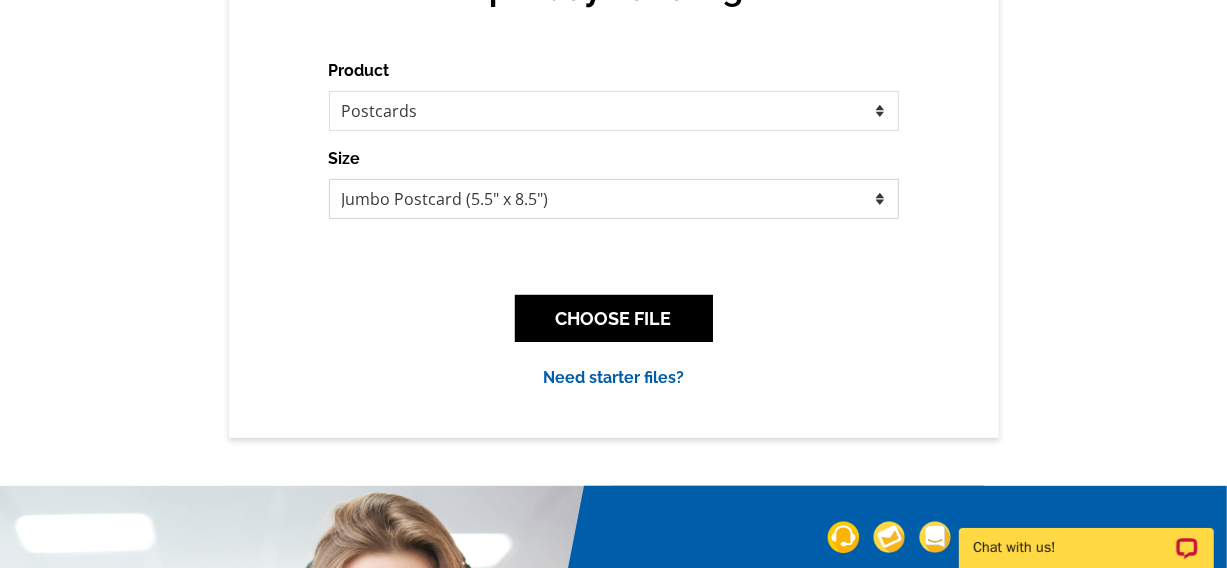 click on "Jumbo Postcard (5.5" x 8.5") Regular Postcard (4.25" x 5.6") Panoramic Postcard (5.75" x 11.25") Giant Postcard (8.5" x 11") EDDM Postcard (6.125" x 8.25")" at bounding box center [614, 199] 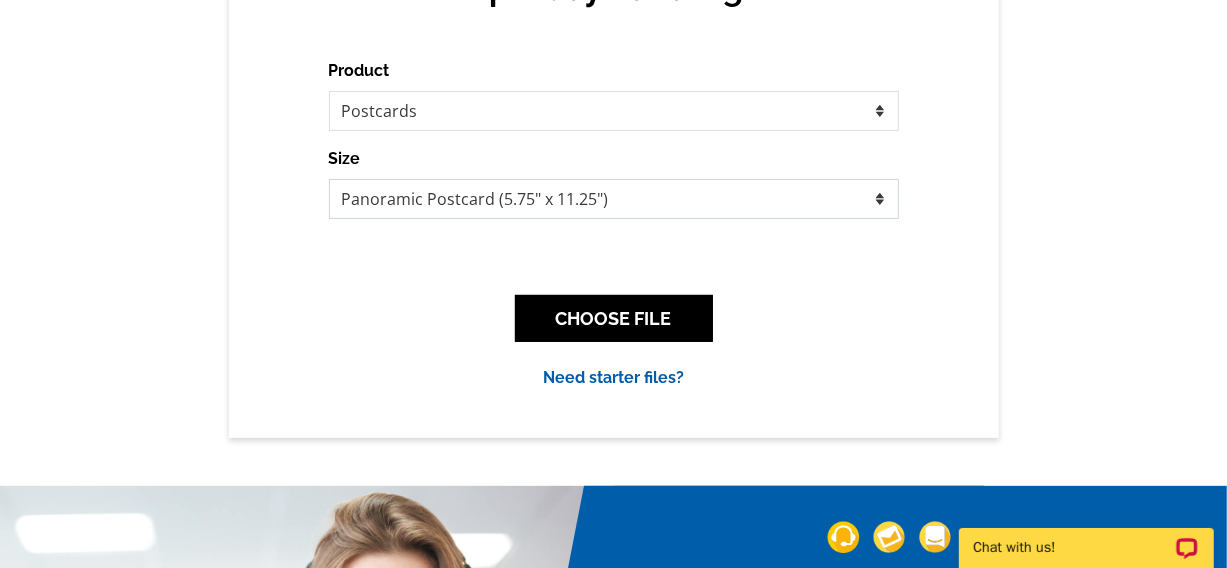 click on "Jumbo Postcard (5.5" x 8.5") Regular Postcard (4.25" x 5.6") Panoramic Postcard (5.75" x 11.25") Giant Postcard (8.5" x 11") EDDM Postcard (6.125" x 8.25")" at bounding box center (614, 199) 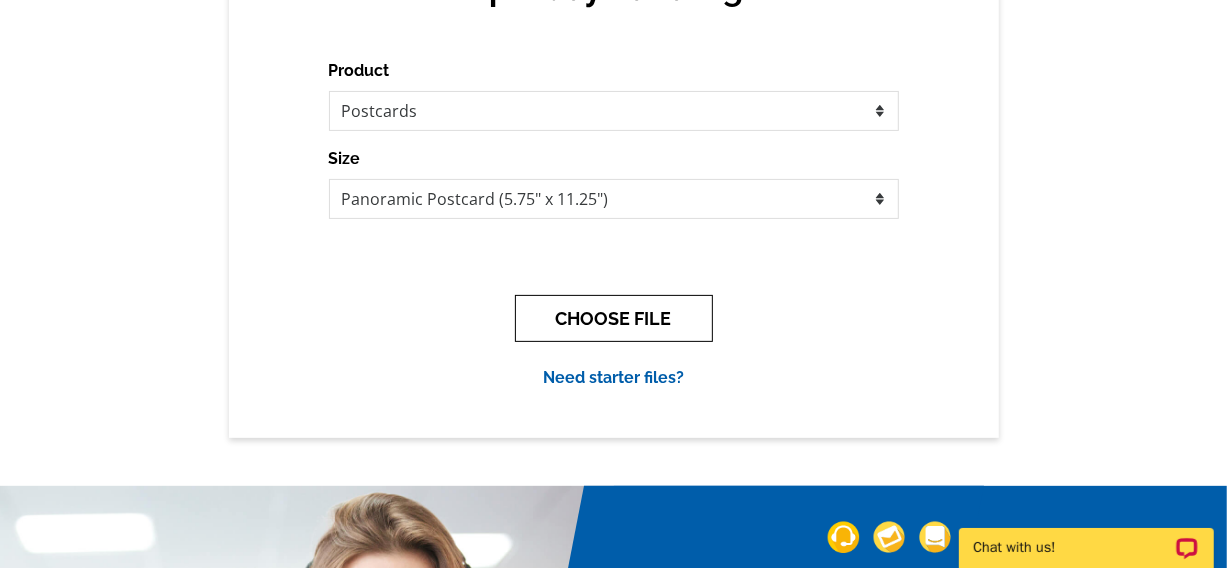 click on "CHOOSE FILE" at bounding box center [614, 318] 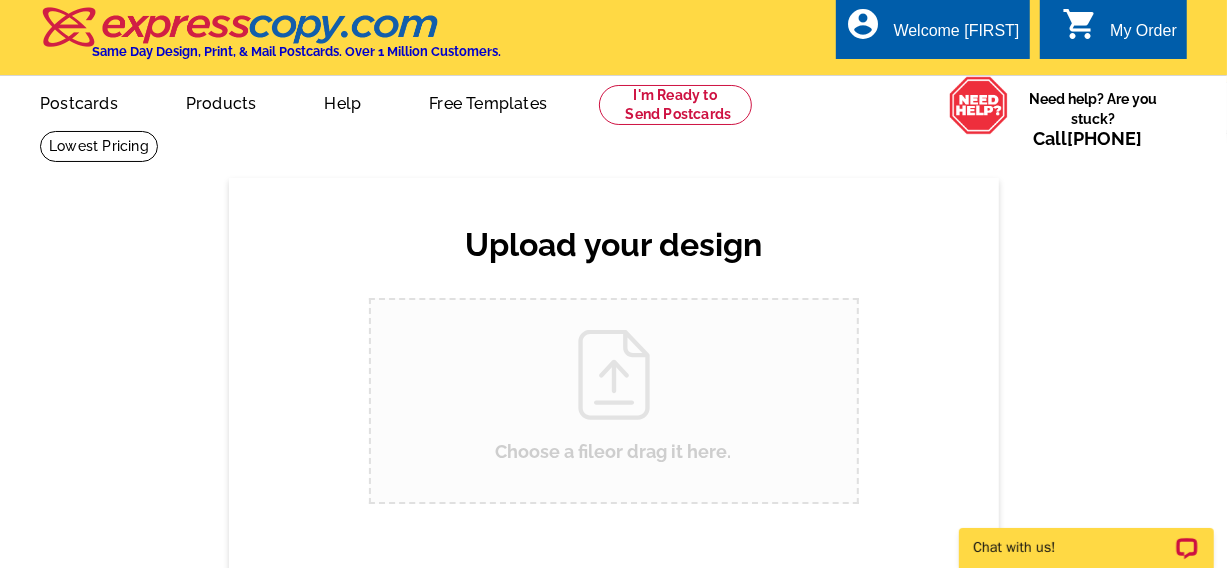 scroll, scrollTop: 0, scrollLeft: 0, axis: both 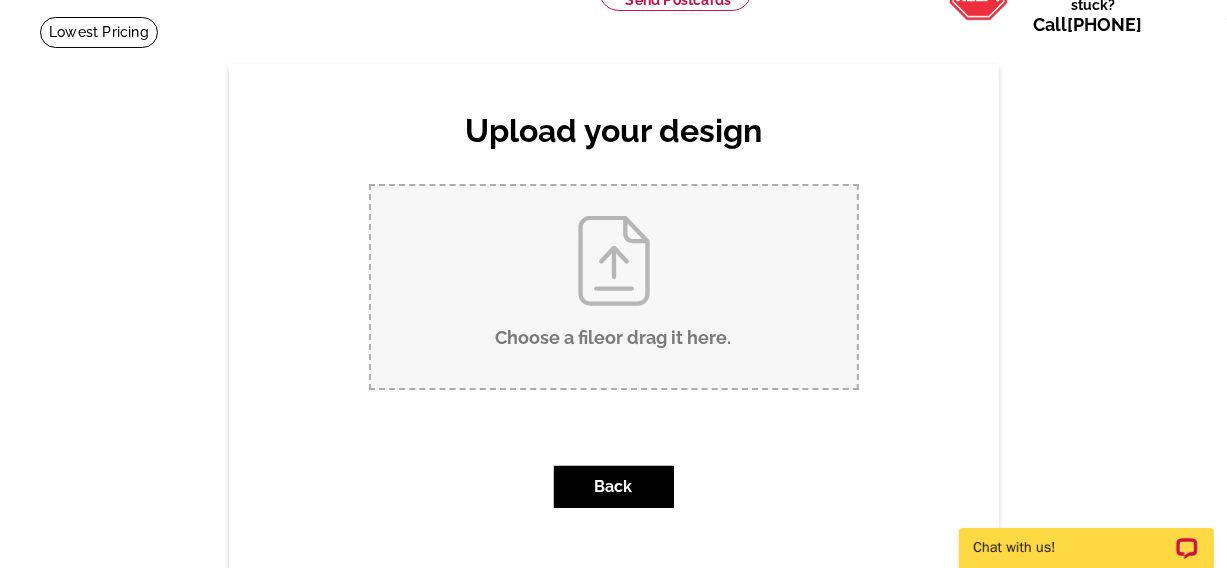 click on "Choose a file  or drag it here ." at bounding box center [614, 287] 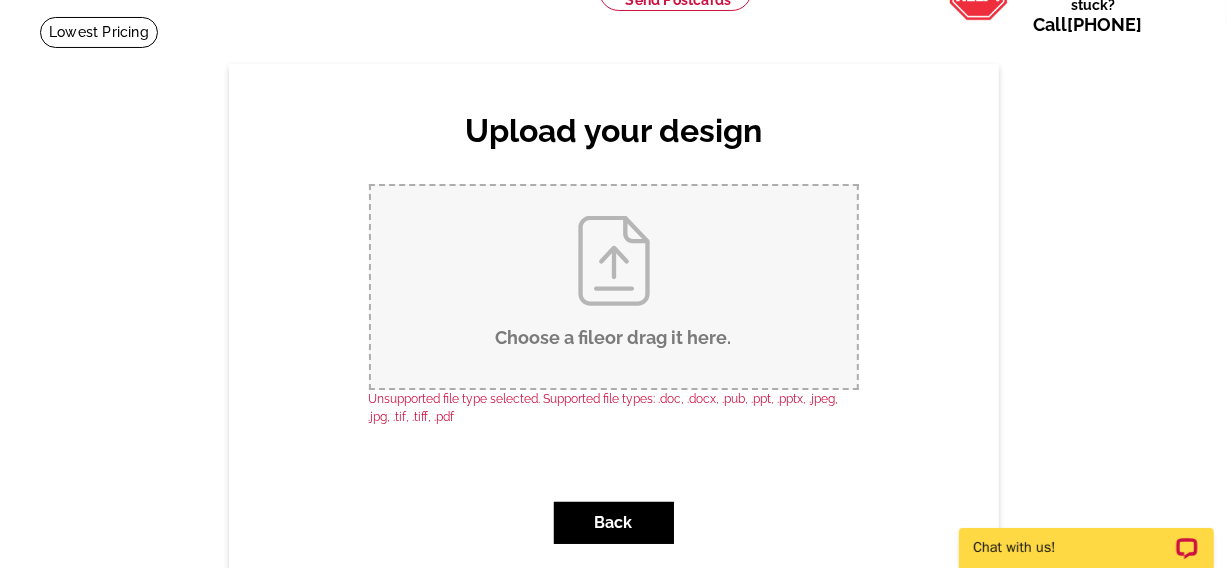click on "Choose a file  or drag it here ." at bounding box center [614, 287] 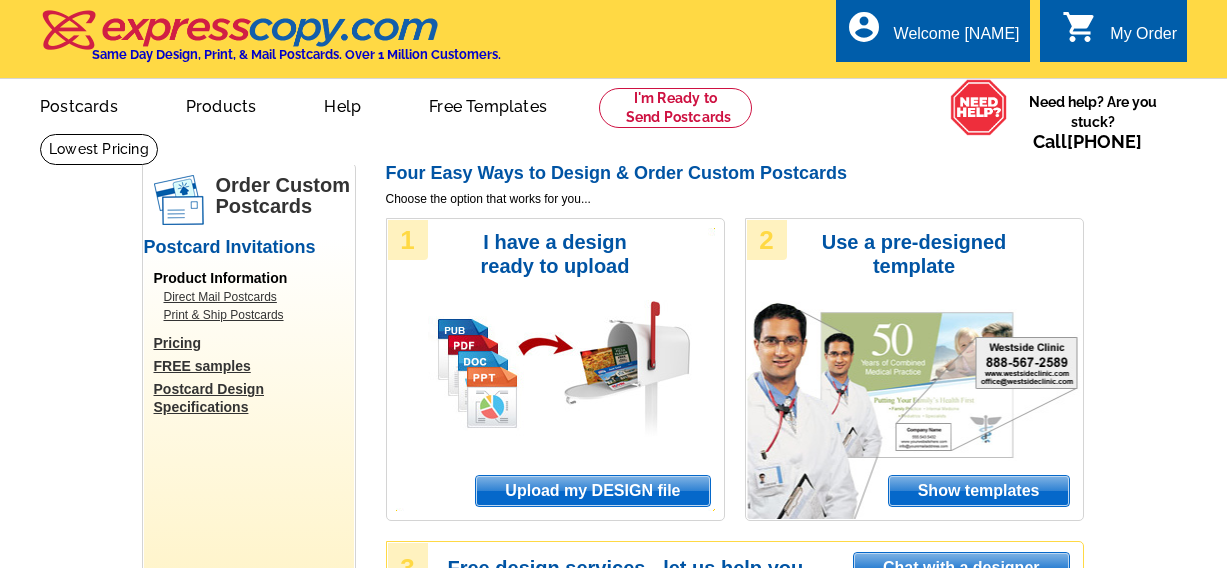 scroll, scrollTop: 0, scrollLeft: 0, axis: both 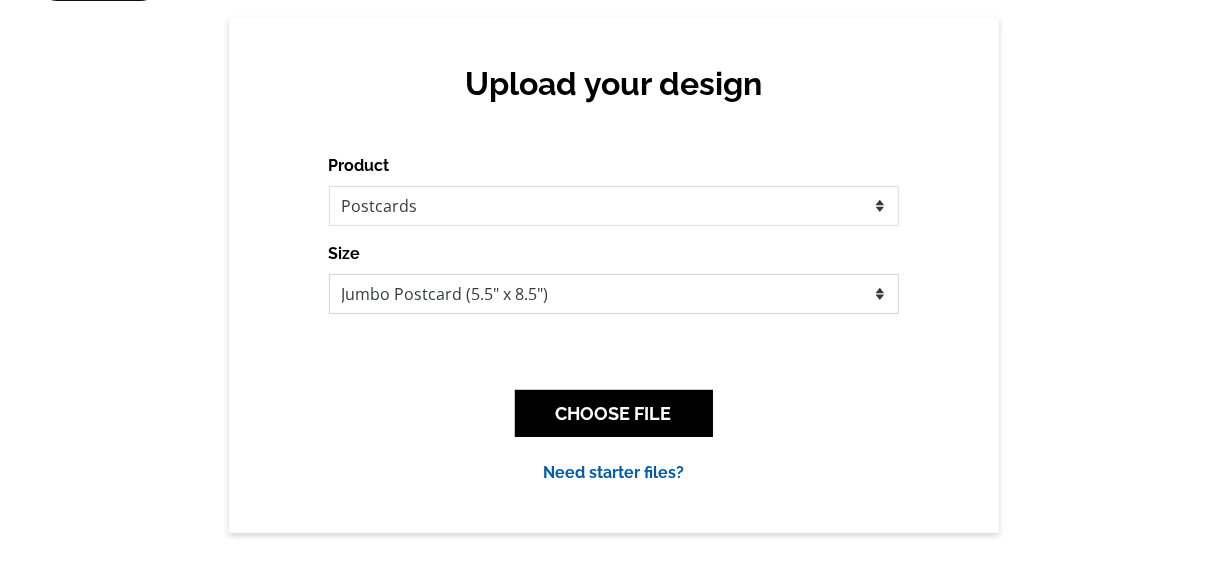 click on "Jumbo Postcard (5.5" x 8.5") Regular Postcard (4.25" x 5.6") Panoramic Postcard (5.75" x 11.25") Giant Postcard (8.5" x 11") EDDM Postcard (6.125" x 8.25")" at bounding box center (614, 294) 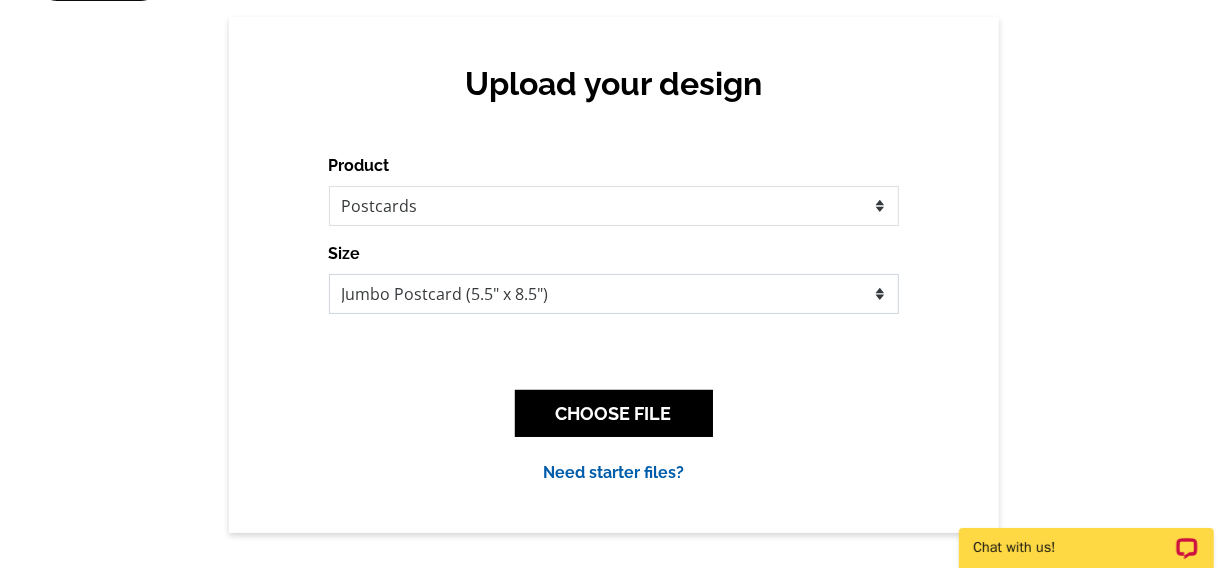 scroll, scrollTop: 0, scrollLeft: 0, axis: both 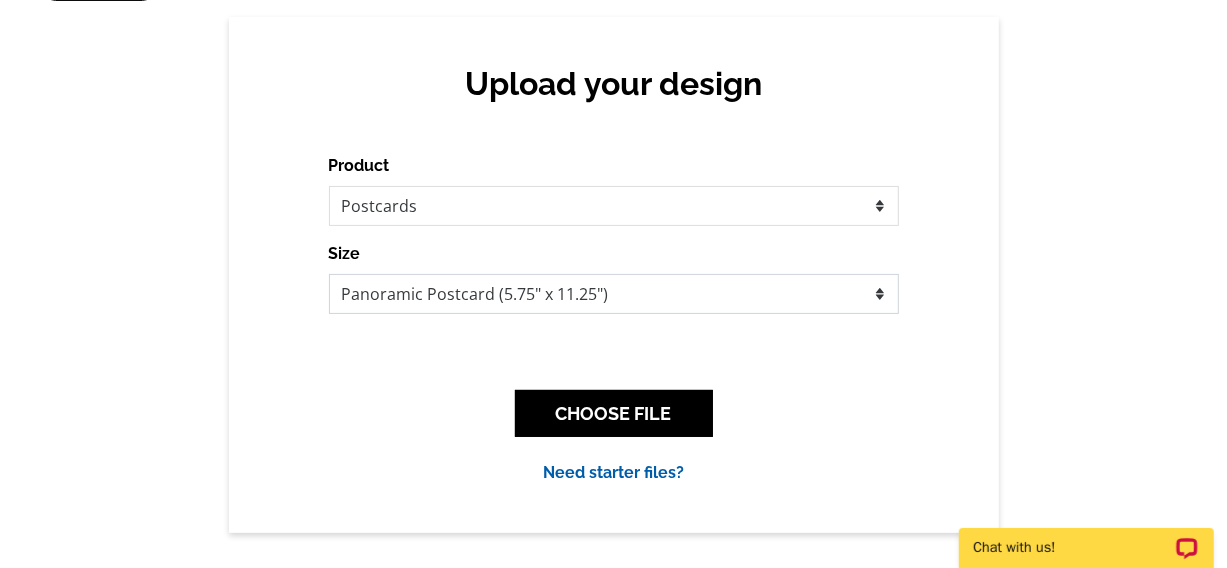 click on "Jumbo Postcard (5.5" x 8.5") Regular Postcard (4.25" x 5.6") Panoramic Postcard (5.75" x 11.25") Giant Postcard (8.5" x 11") EDDM Postcard (6.125" x 8.25")" at bounding box center (614, 294) 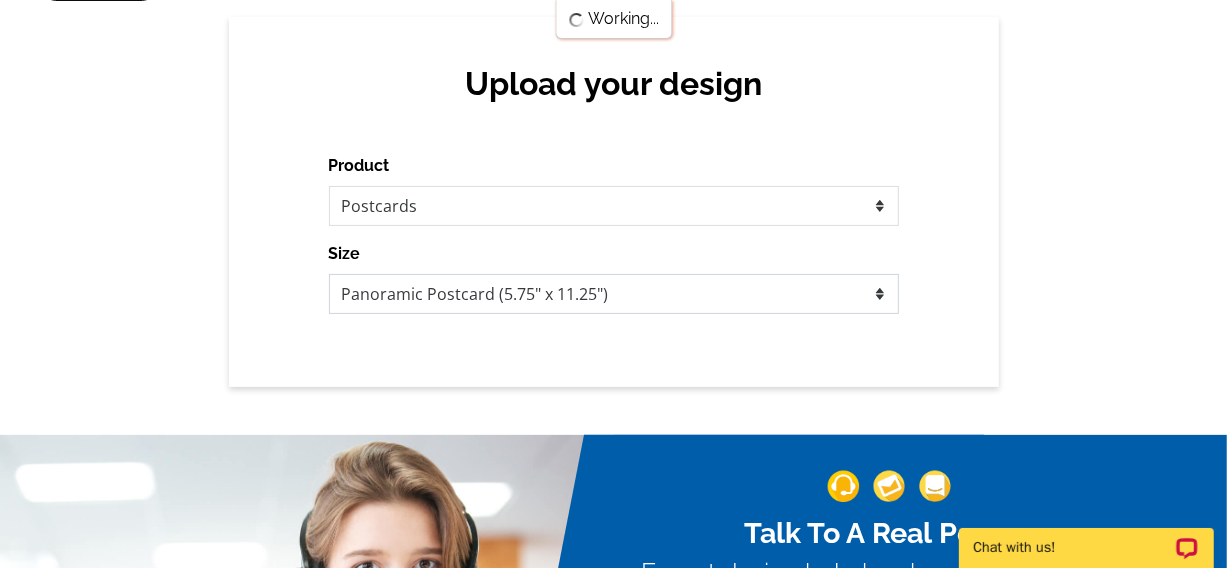 scroll, scrollTop: 0, scrollLeft: 0, axis: both 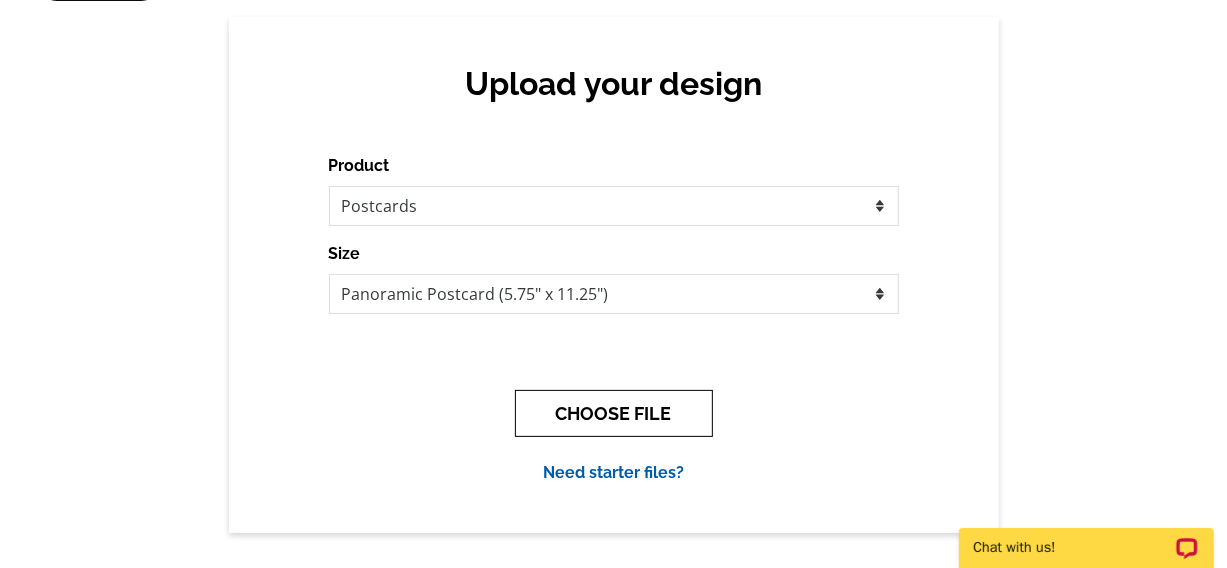 click on "CHOOSE FILE" at bounding box center [614, 413] 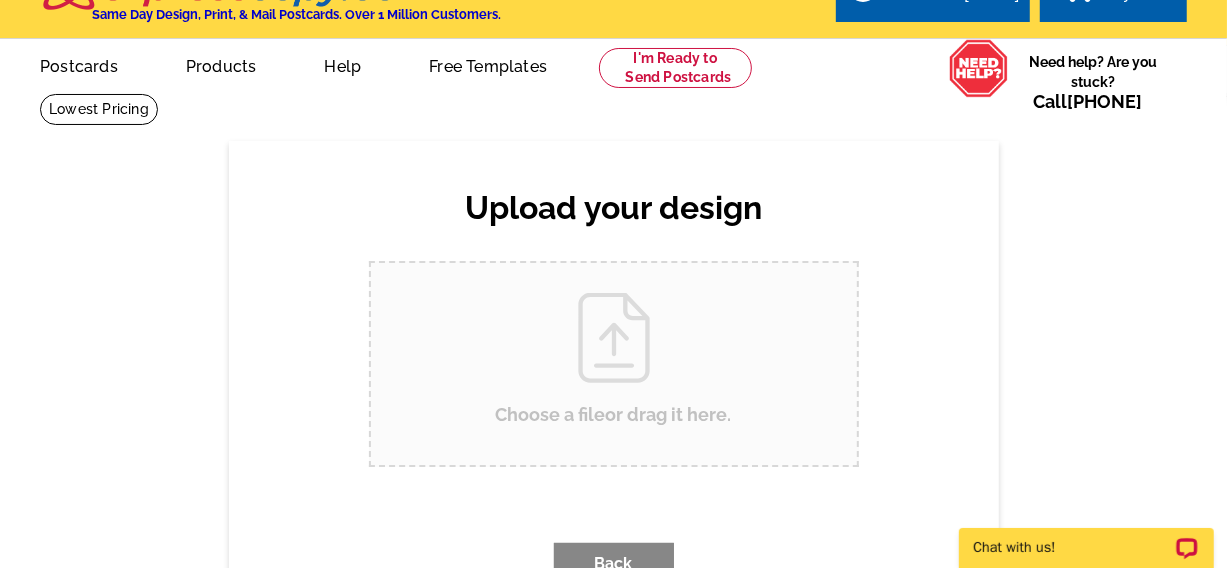 scroll, scrollTop: 0, scrollLeft: 0, axis: both 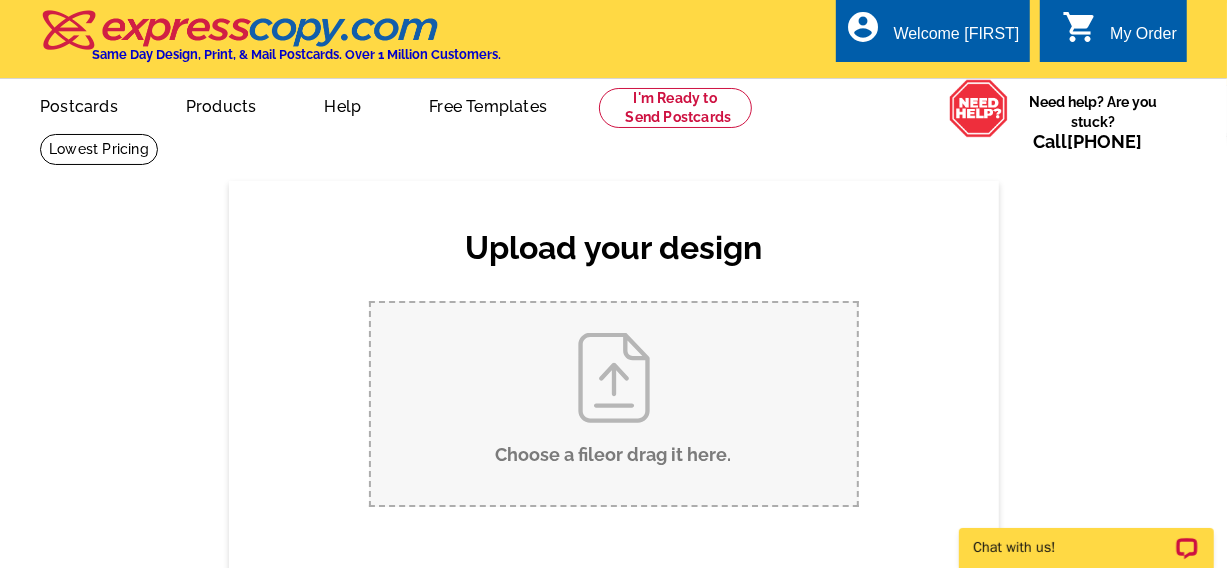 click on "Choose a file  or drag it here ." at bounding box center (614, 404) 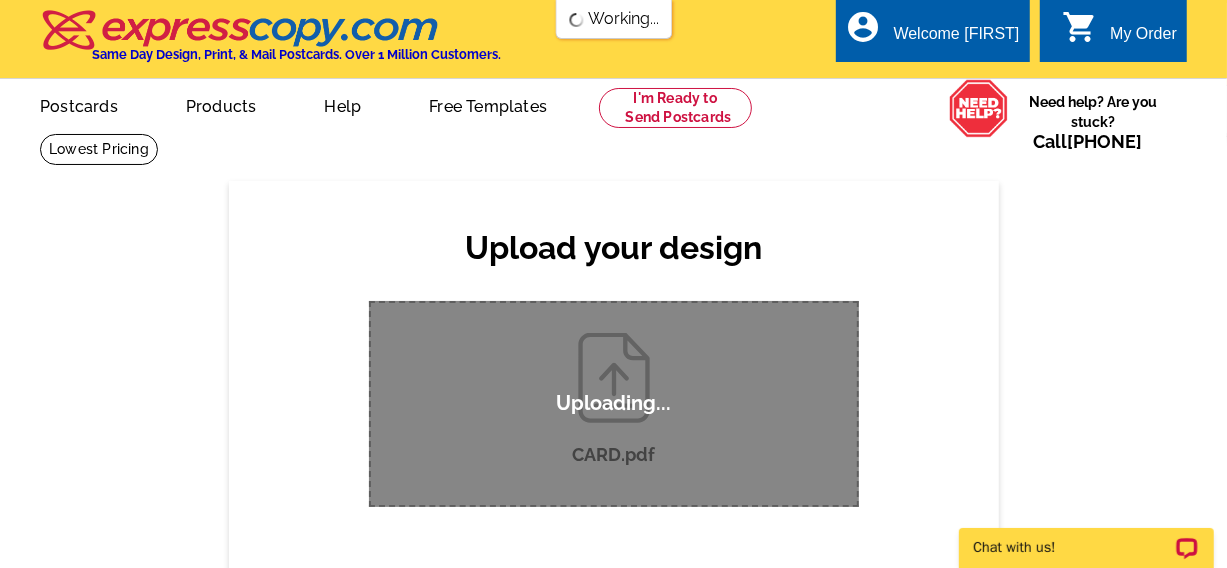 type 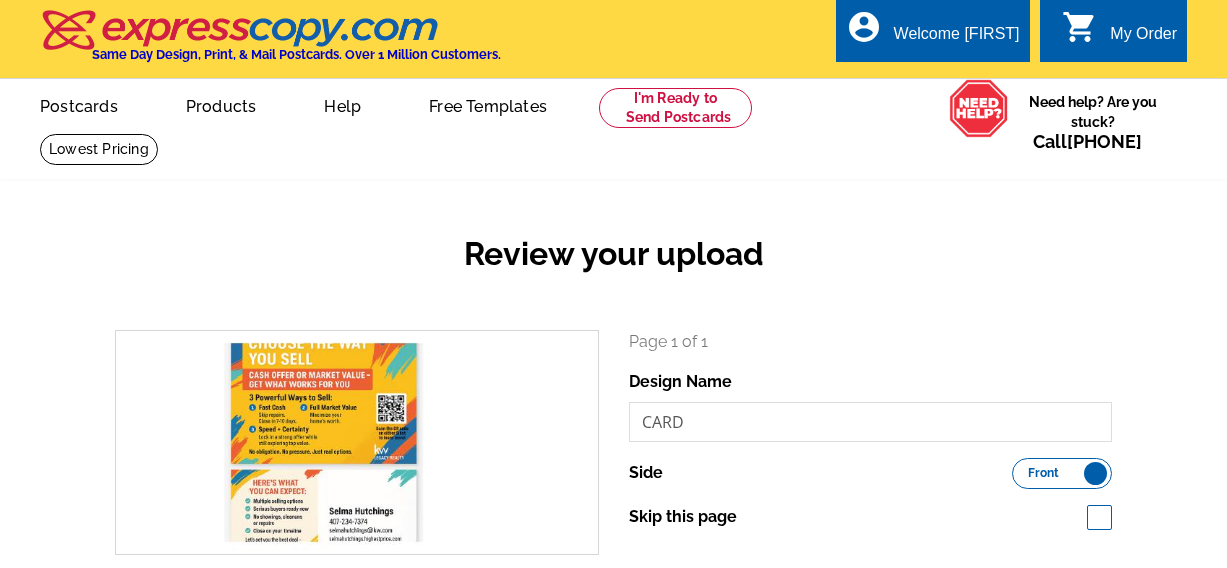 scroll, scrollTop: 0, scrollLeft: 0, axis: both 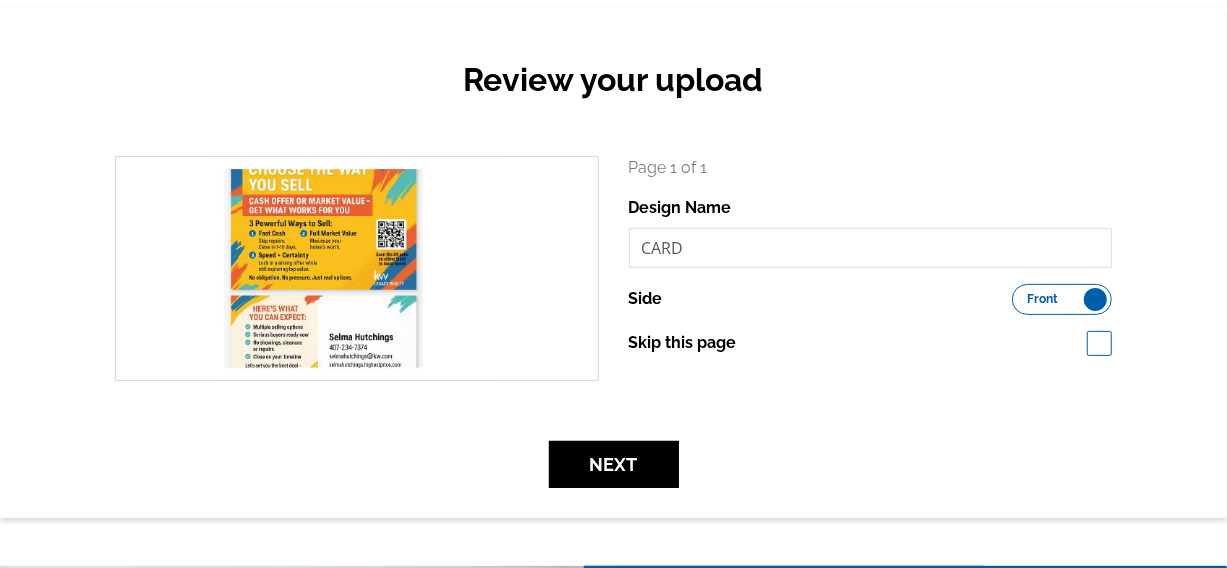 drag, startPoint x: 1234, startPoint y: 173, endPoint x: 1240, endPoint y: 235, distance: 62.289646 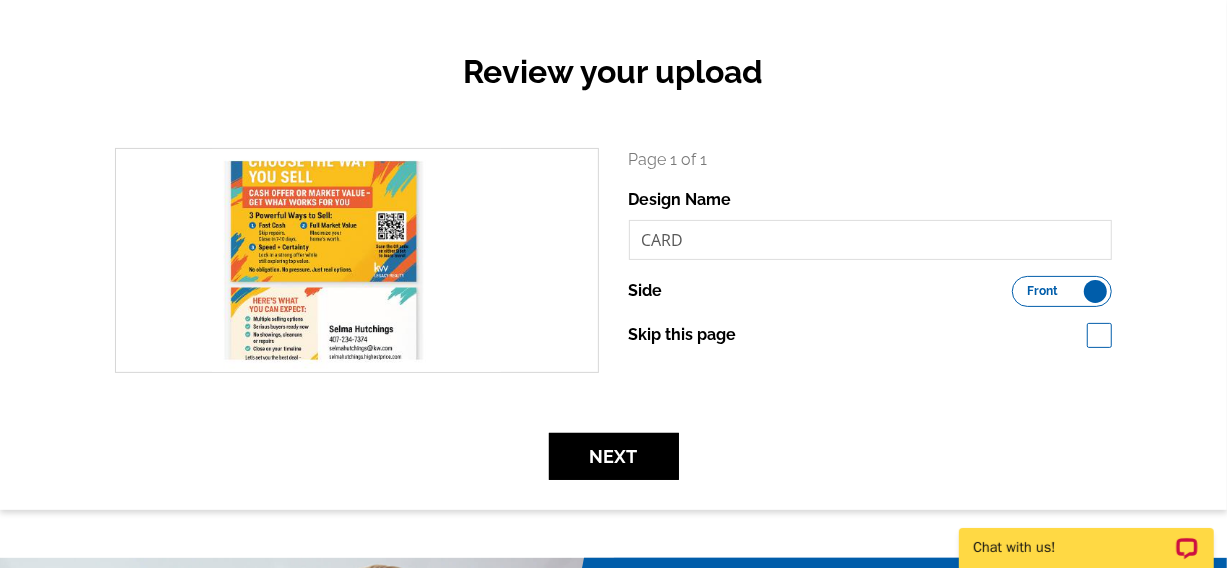 scroll, scrollTop: 0, scrollLeft: 0, axis: both 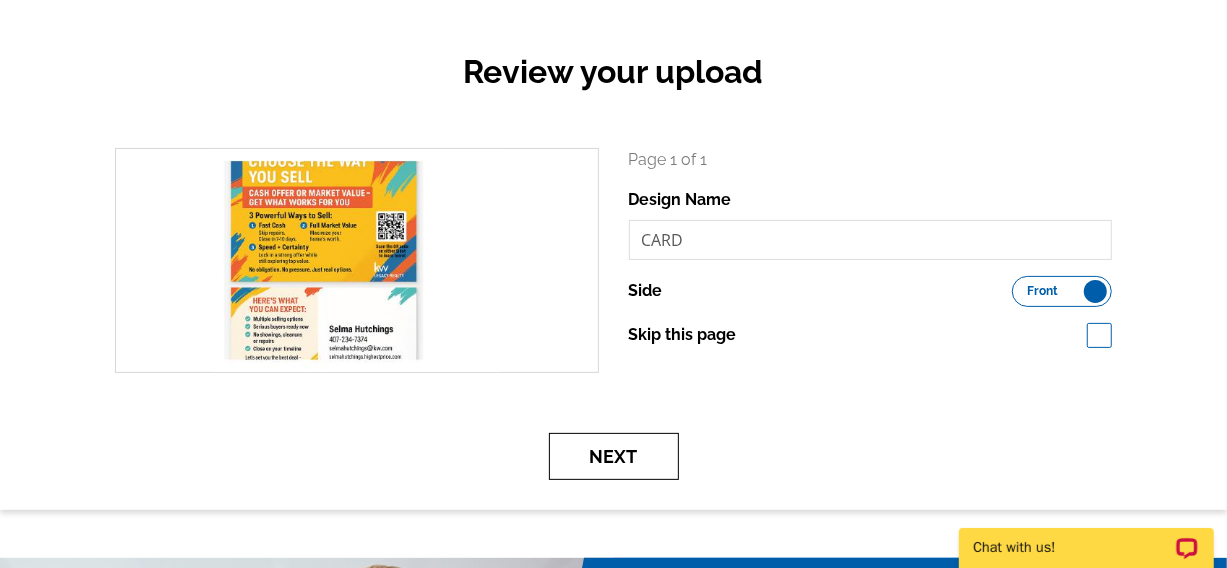 click on "Next" at bounding box center (614, 456) 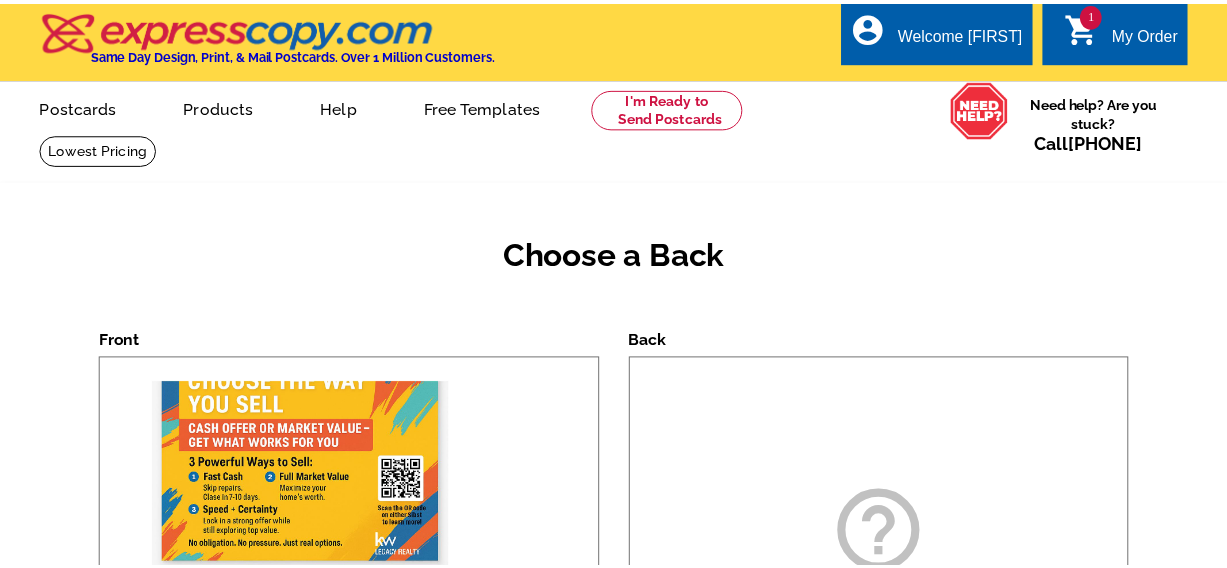 scroll, scrollTop: 0, scrollLeft: 0, axis: both 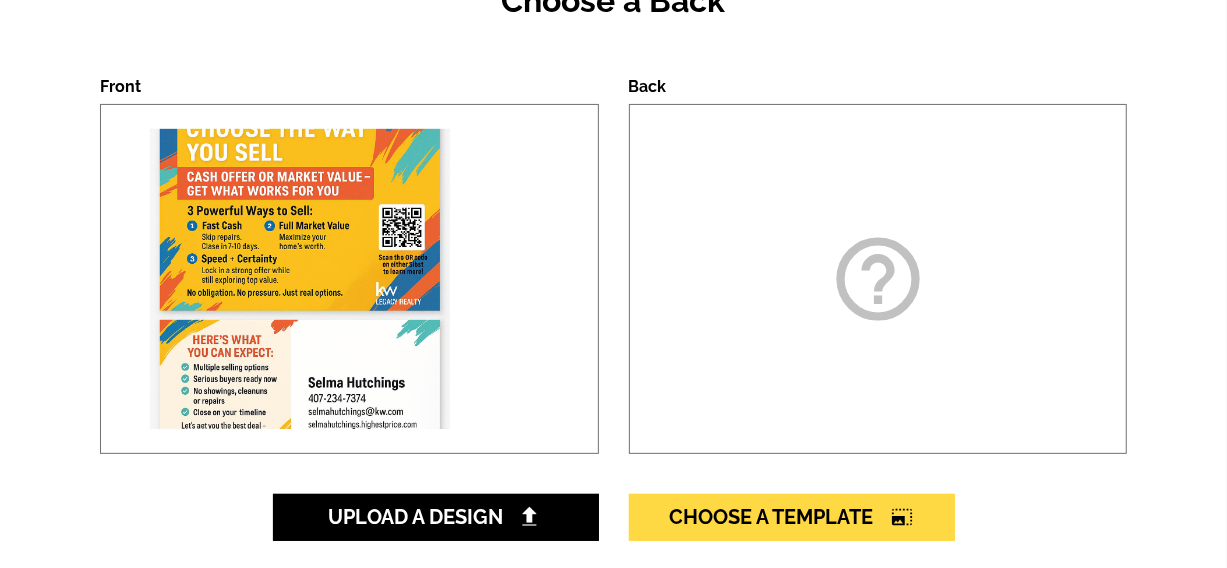 click on "Welcome back  [FIRST]
My Account
Logout
[PHONE]
Same Day Design, Print, & Mail Postcards. Over 1 Million Customers.
account_circle
Welcome [FIRST]
My Account Logout
1
shopping_cart
My Order
picture_in_picture
Postcards
store_mall_directory
Products
keyboard_arrow_down
Postcards
More" at bounding box center [613, 656] 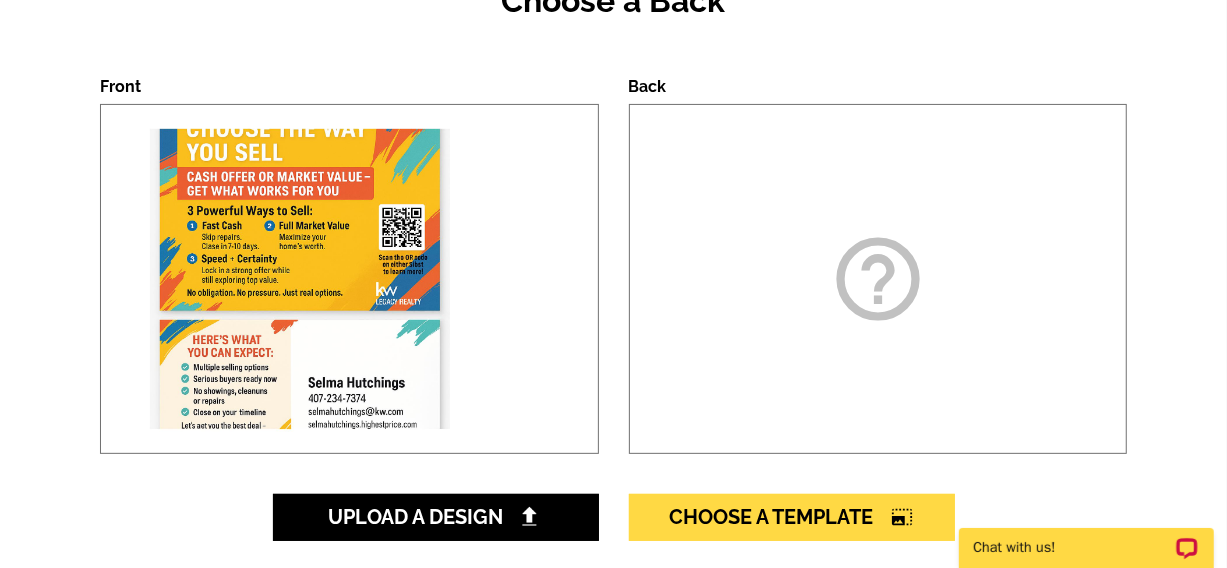 scroll, scrollTop: 0, scrollLeft: 0, axis: both 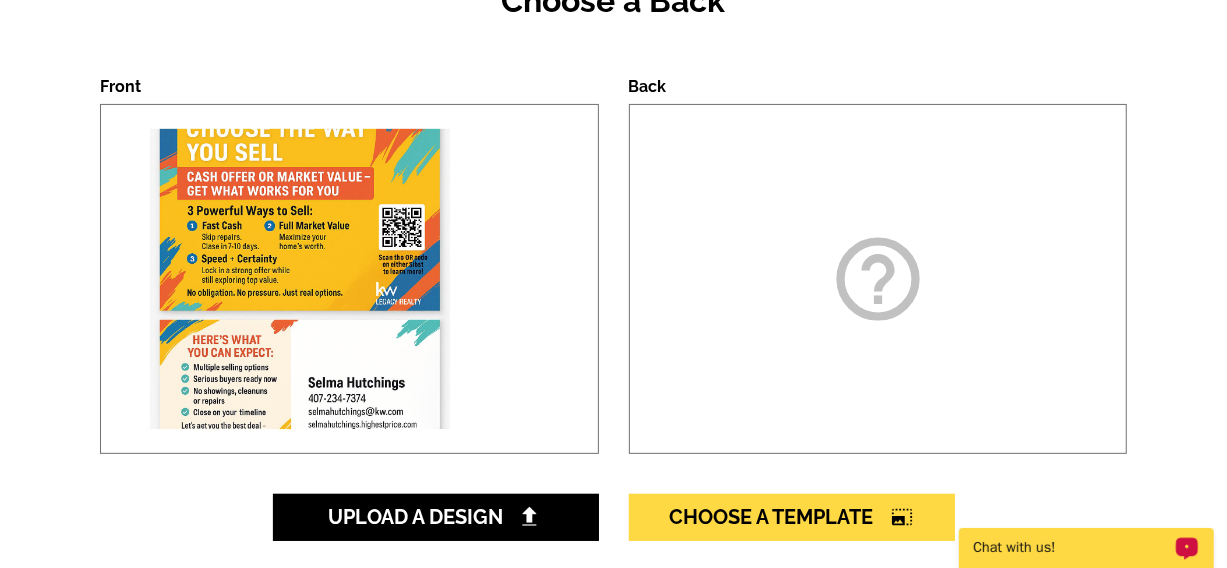 click on "Chat with us!" at bounding box center [1085, 547] 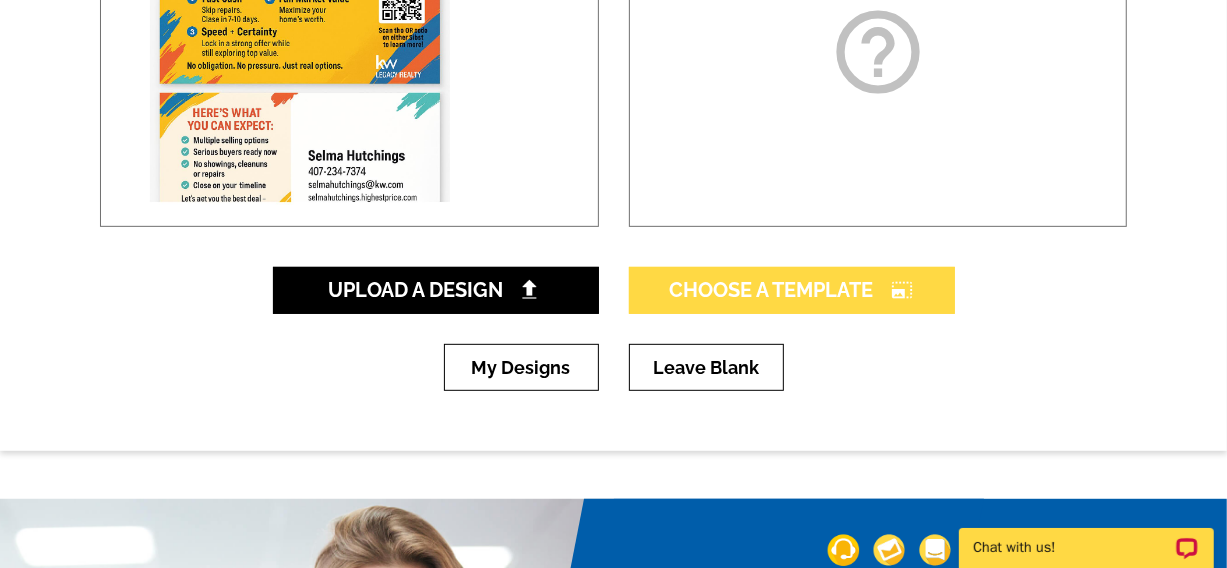 click on "Choose A Template                     photo_size_select_large" at bounding box center (792, 290) 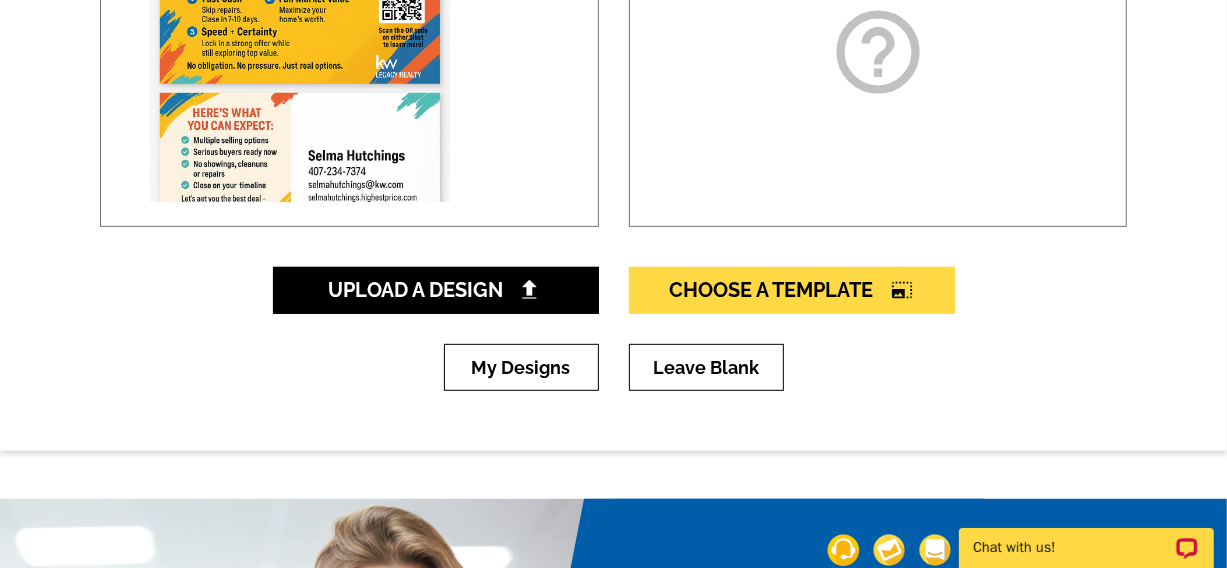 click on "help_outline" at bounding box center (878, 52) 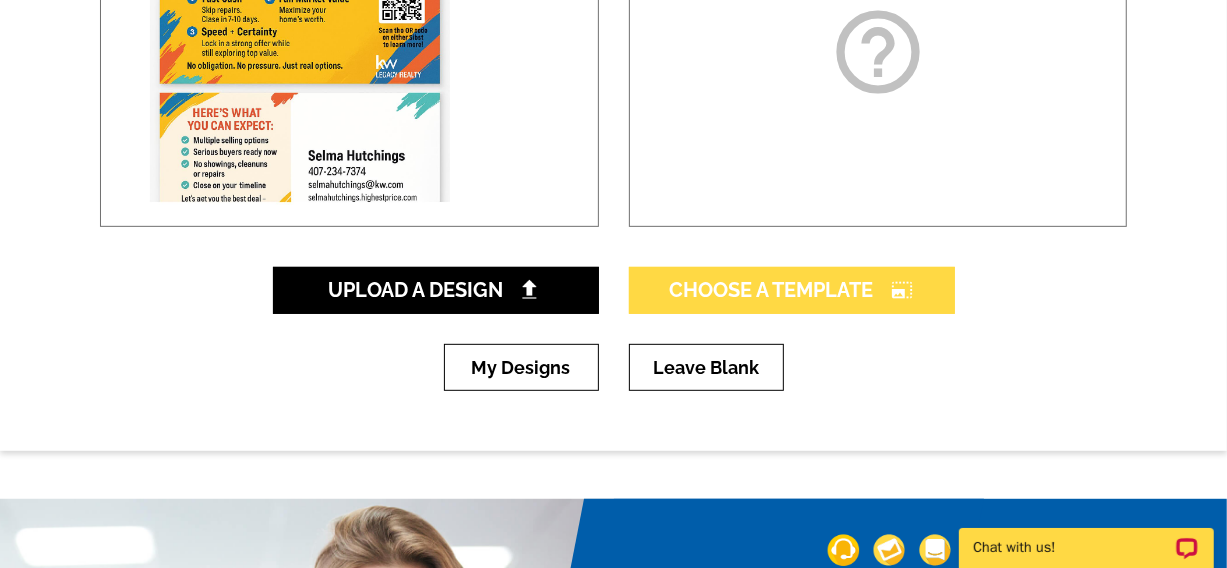 click on "Choose A Template                     photo_size_select_large" at bounding box center (792, 290) 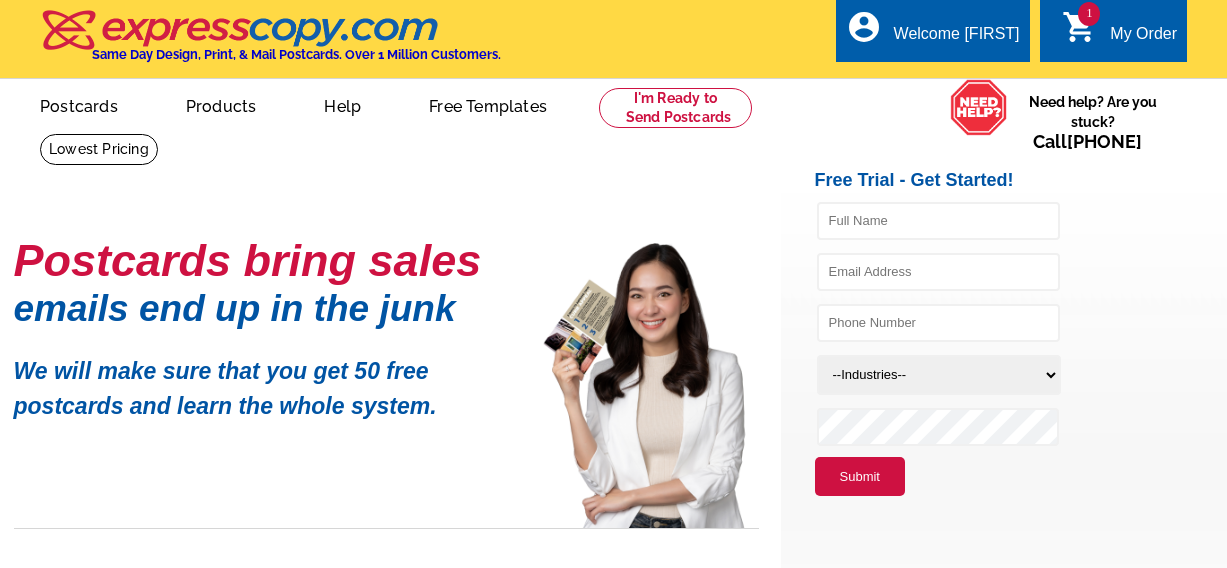 scroll, scrollTop: 0, scrollLeft: 0, axis: both 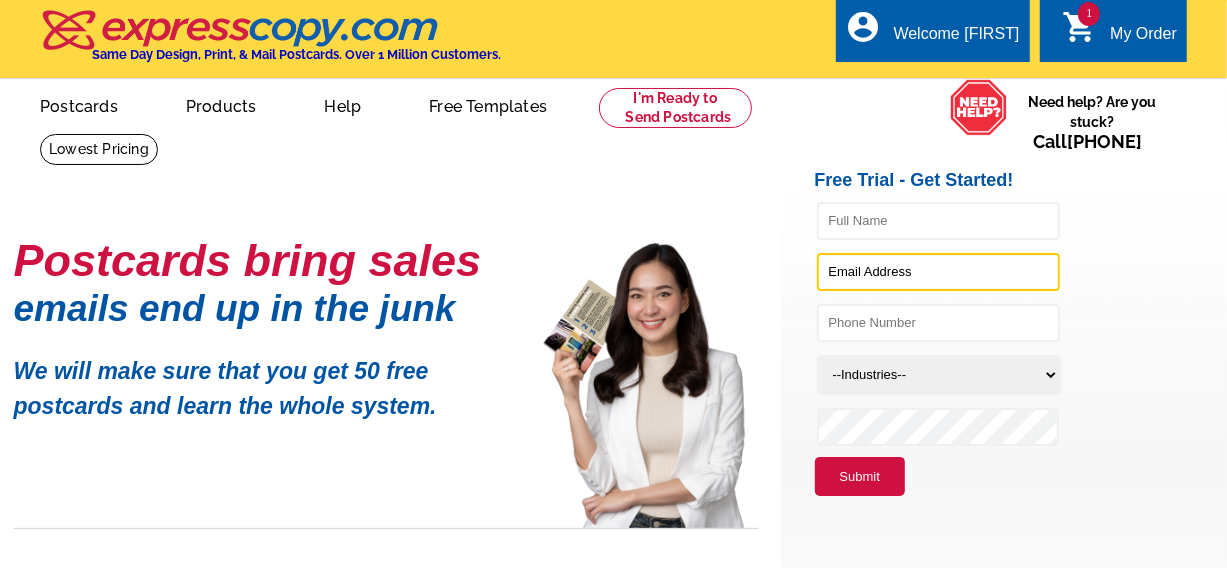 type on "[EMAIL]" 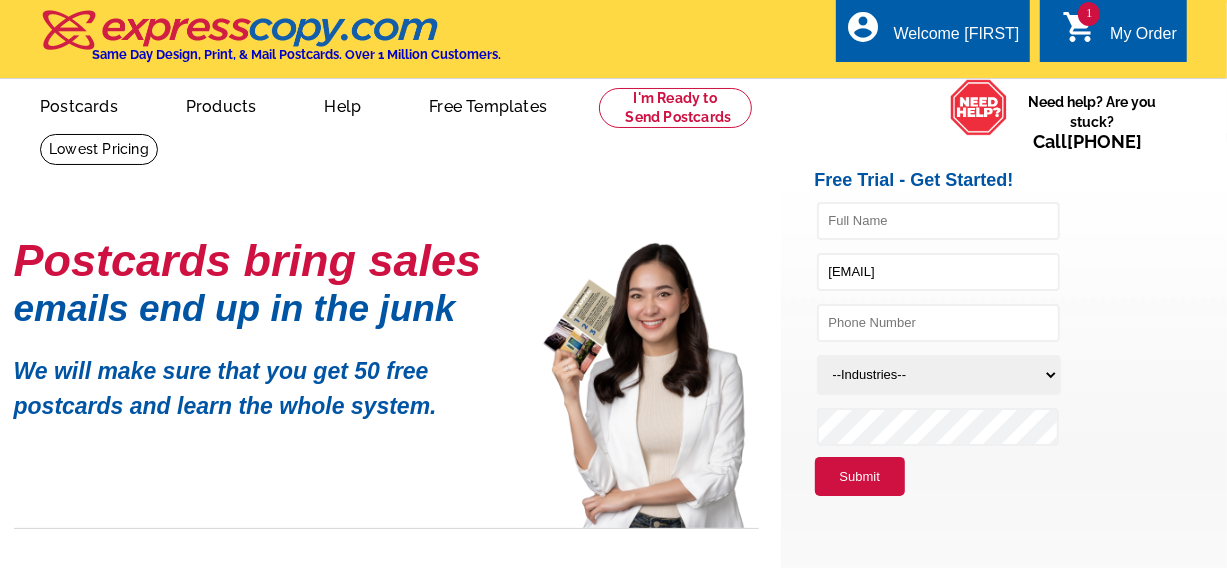 click on "Submit" at bounding box center [860, 477] 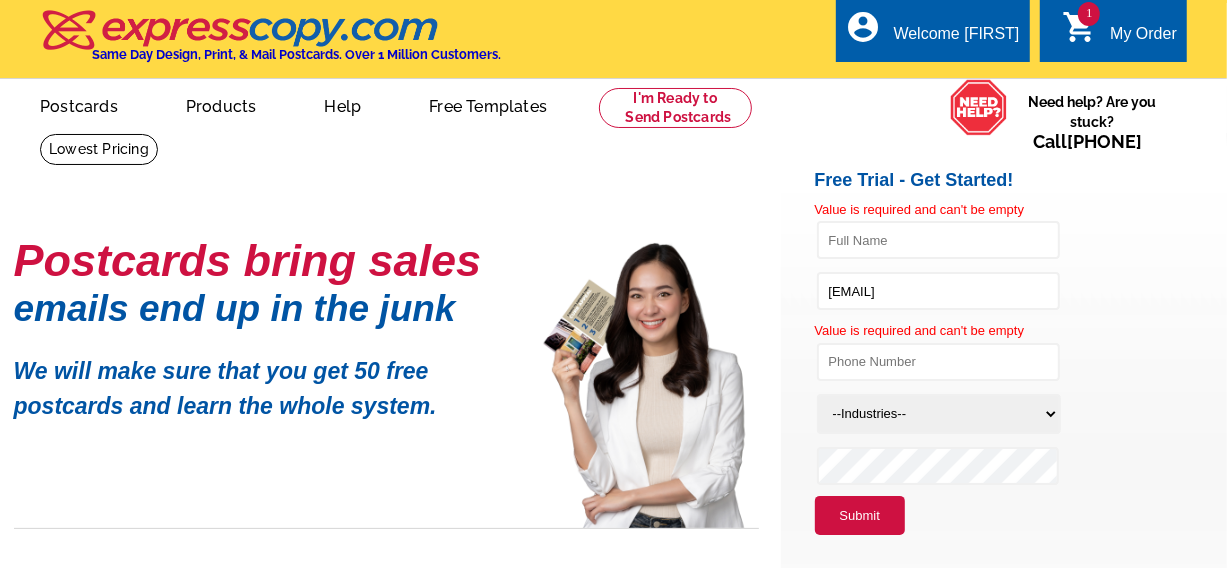 click on "Value is required and can't be empty" at bounding box center (1024, 235) 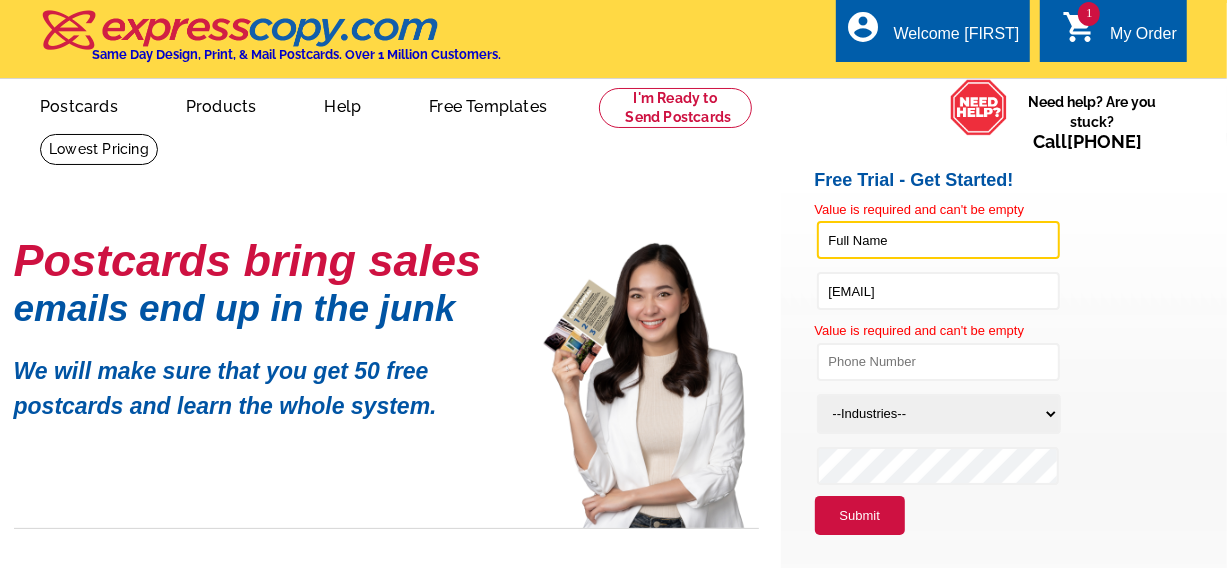 click at bounding box center (938, 240) 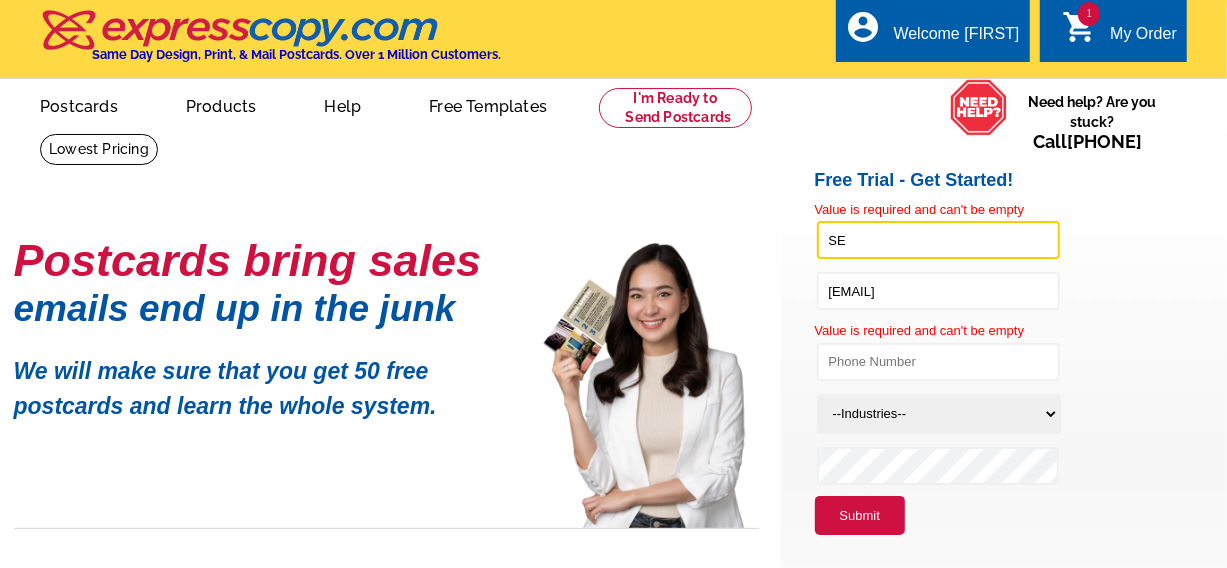 type on "[FIRST] [LAST]" 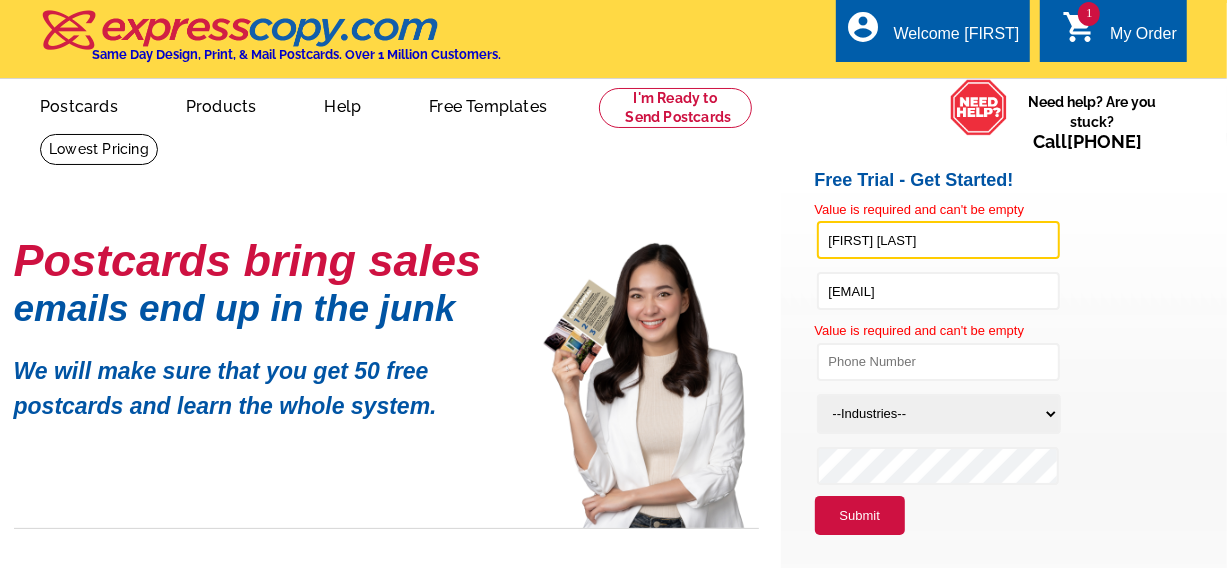 type on "[PHONE]" 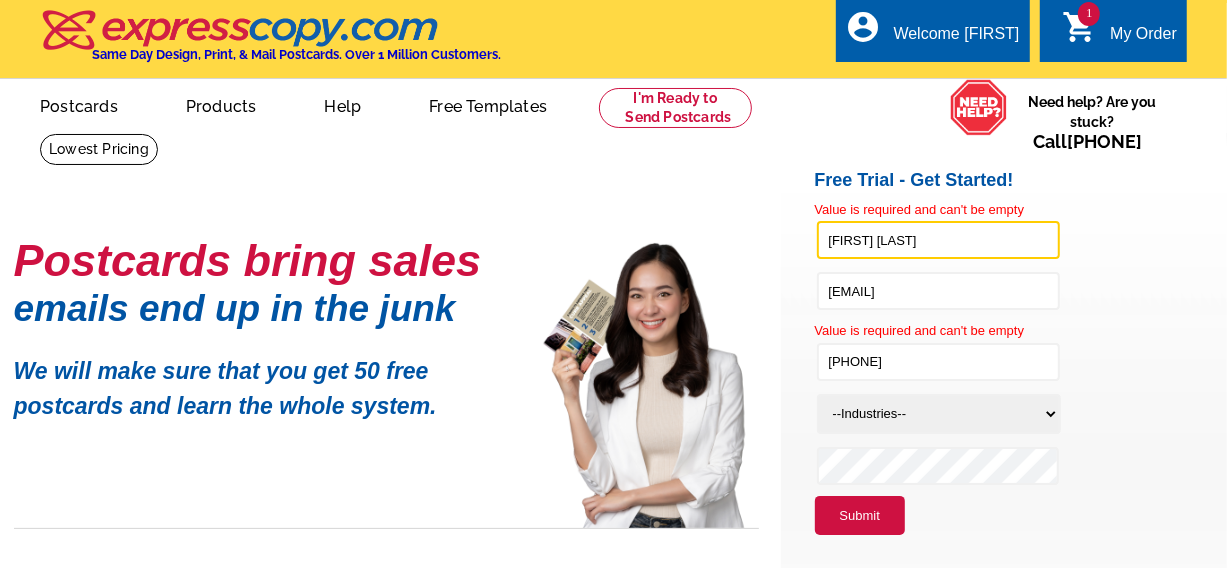 scroll, scrollTop: 150, scrollLeft: 0, axis: vertical 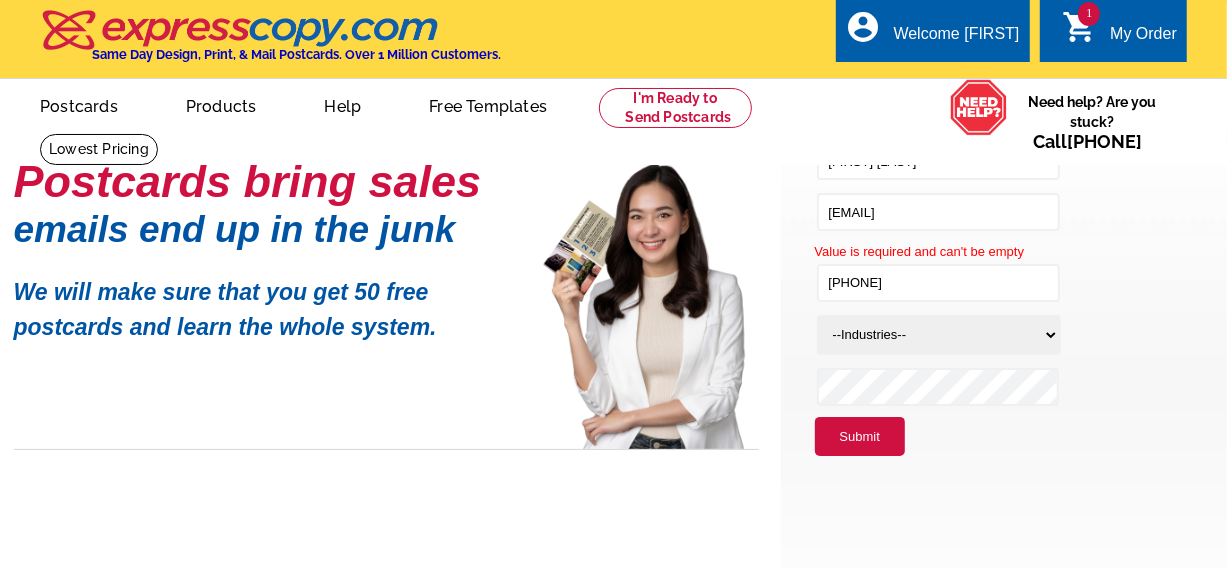 click on "Submit" at bounding box center [860, 437] 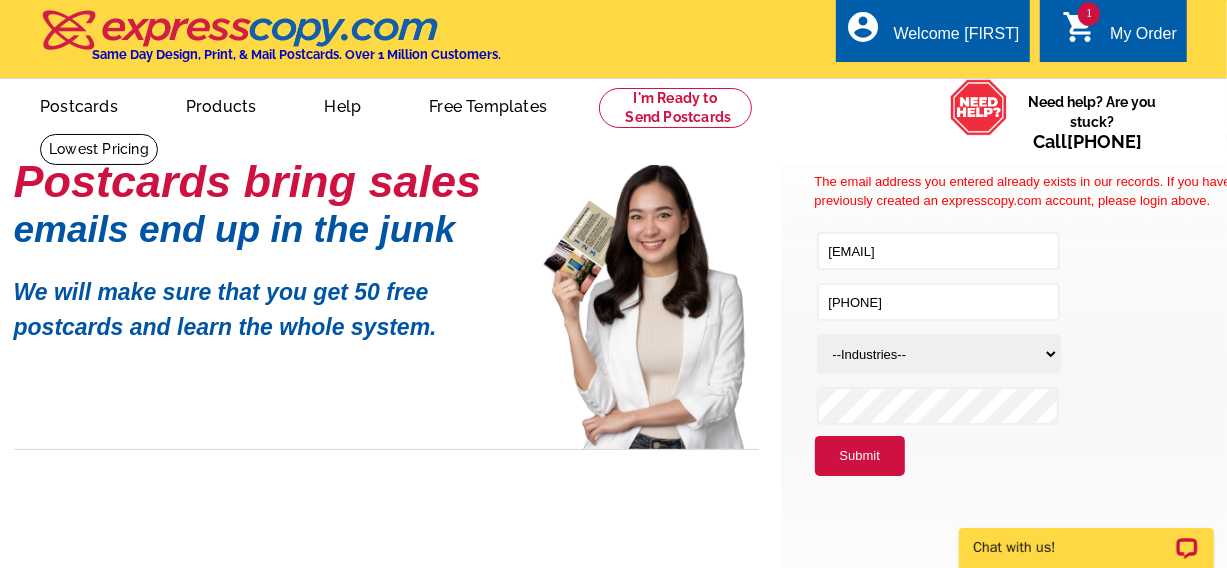 scroll, scrollTop: 0, scrollLeft: 0, axis: both 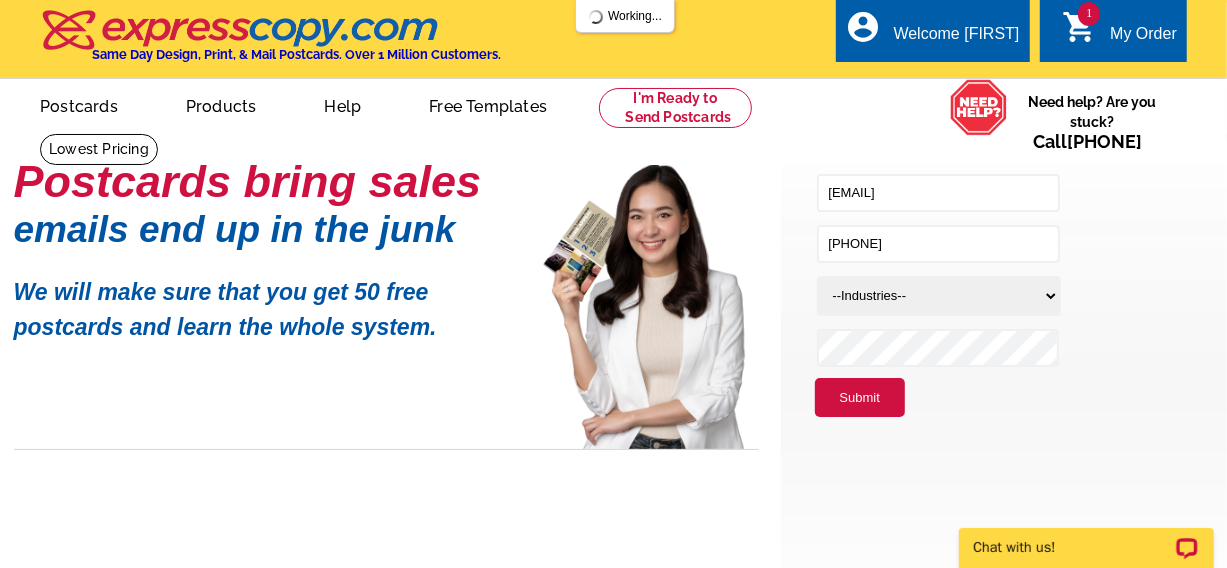 click on "Submit" at bounding box center [860, 398] 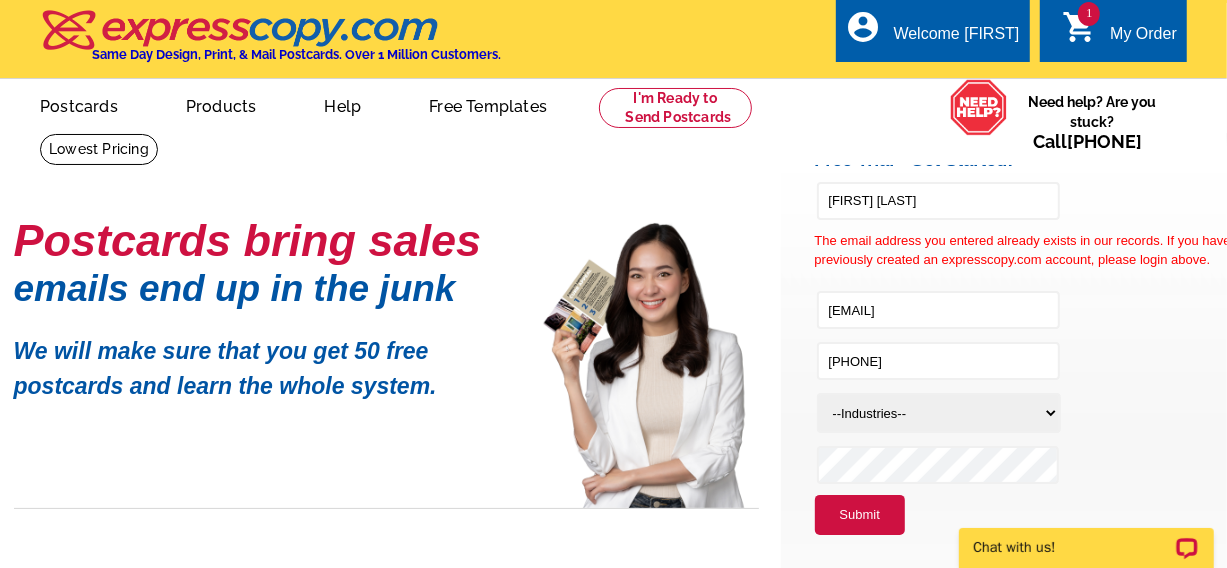 scroll, scrollTop: 0, scrollLeft: 0, axis: both 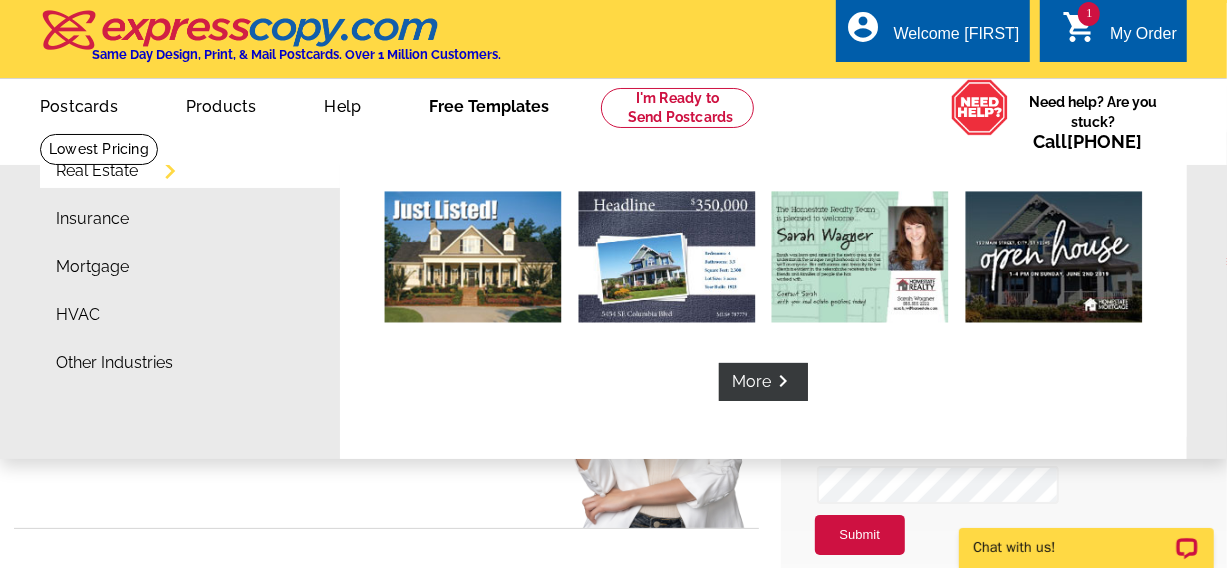 click on "Free Templates" at bounding box center (489, 104) 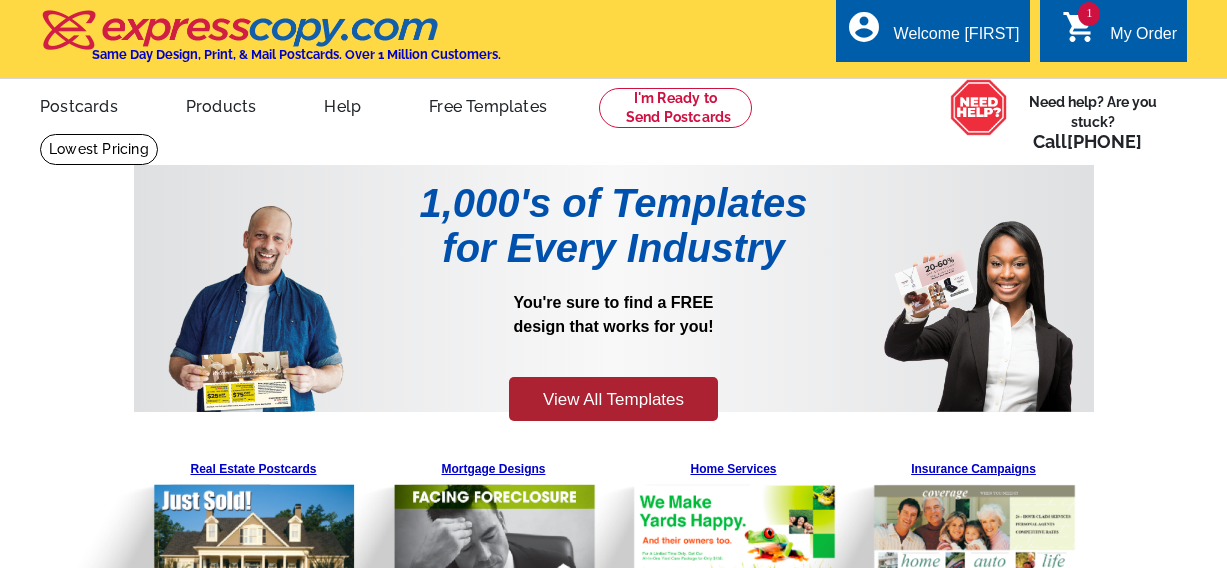 scroll, scrollTop: 0, scrollLeft: 0, axis: both 